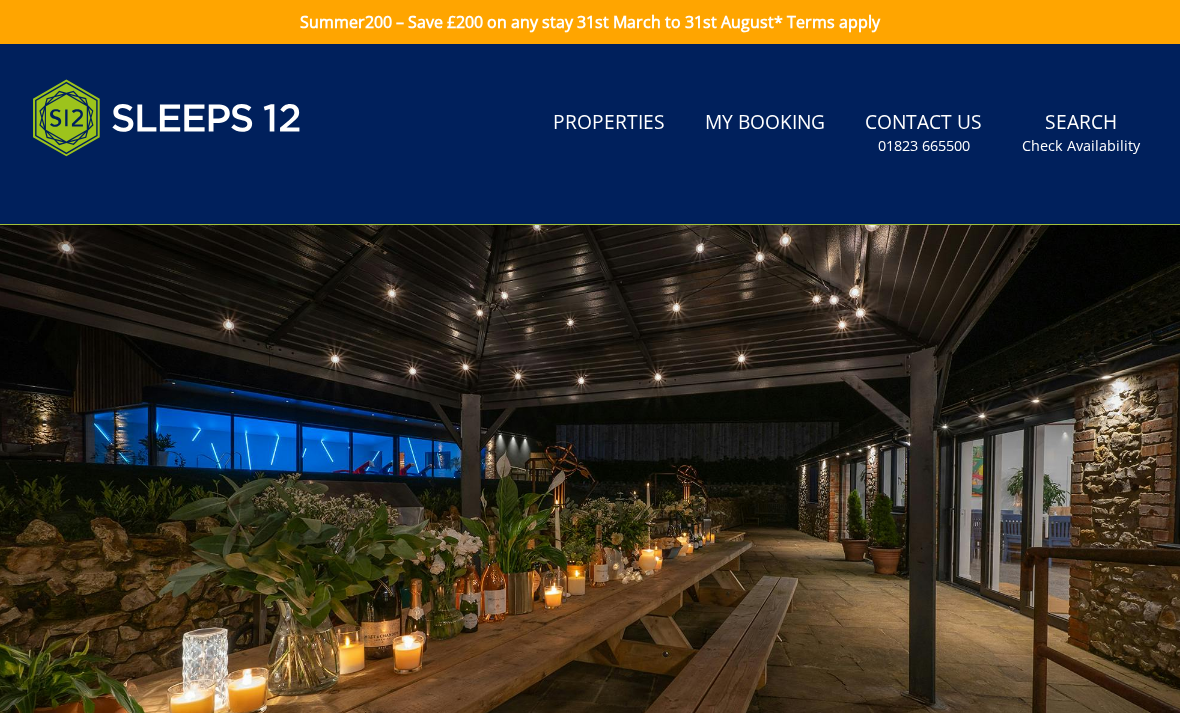 scroll, scrollTop: 0, scrollLeft: 0, axis: both 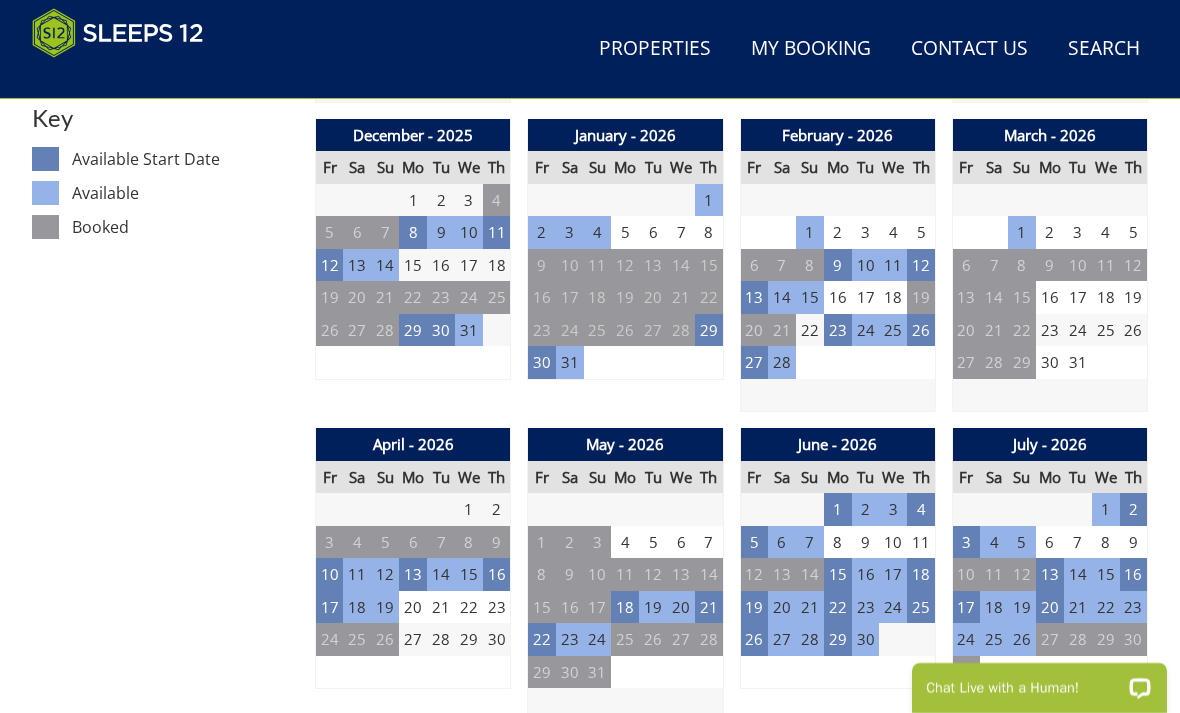 click on "30" at bounding box center (542, 362) 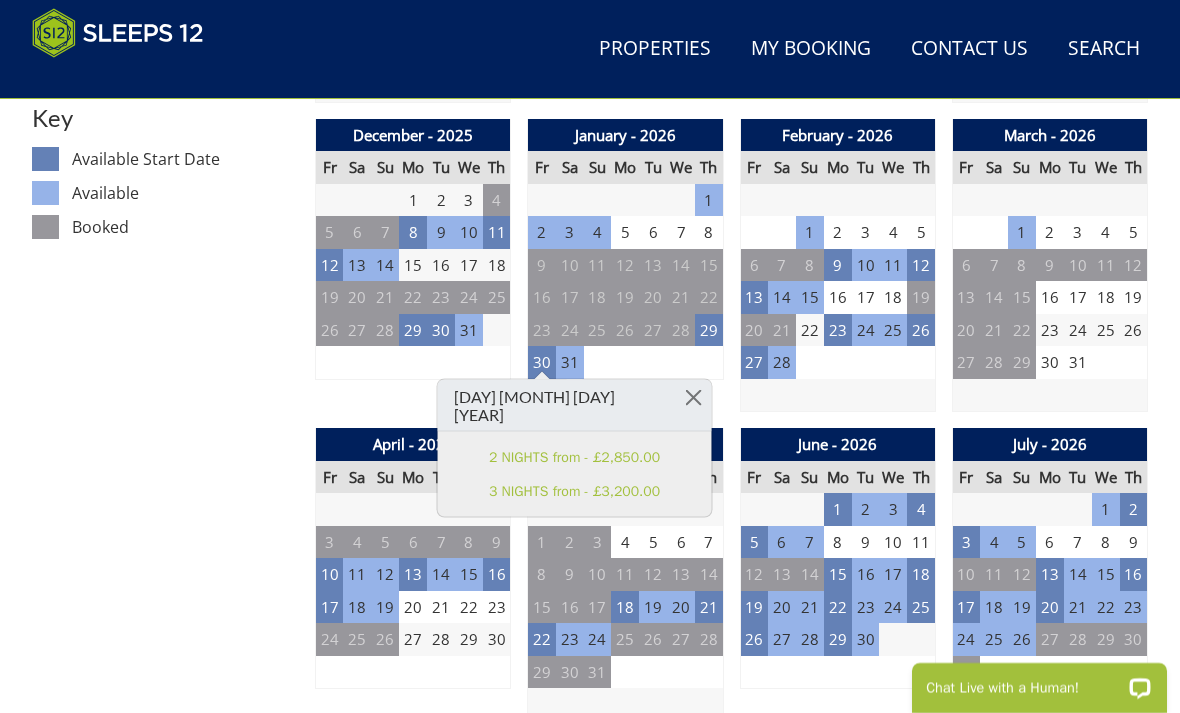 click on "2 NIGHTS from  - £2,850.00" at bounding box center (575, 457) 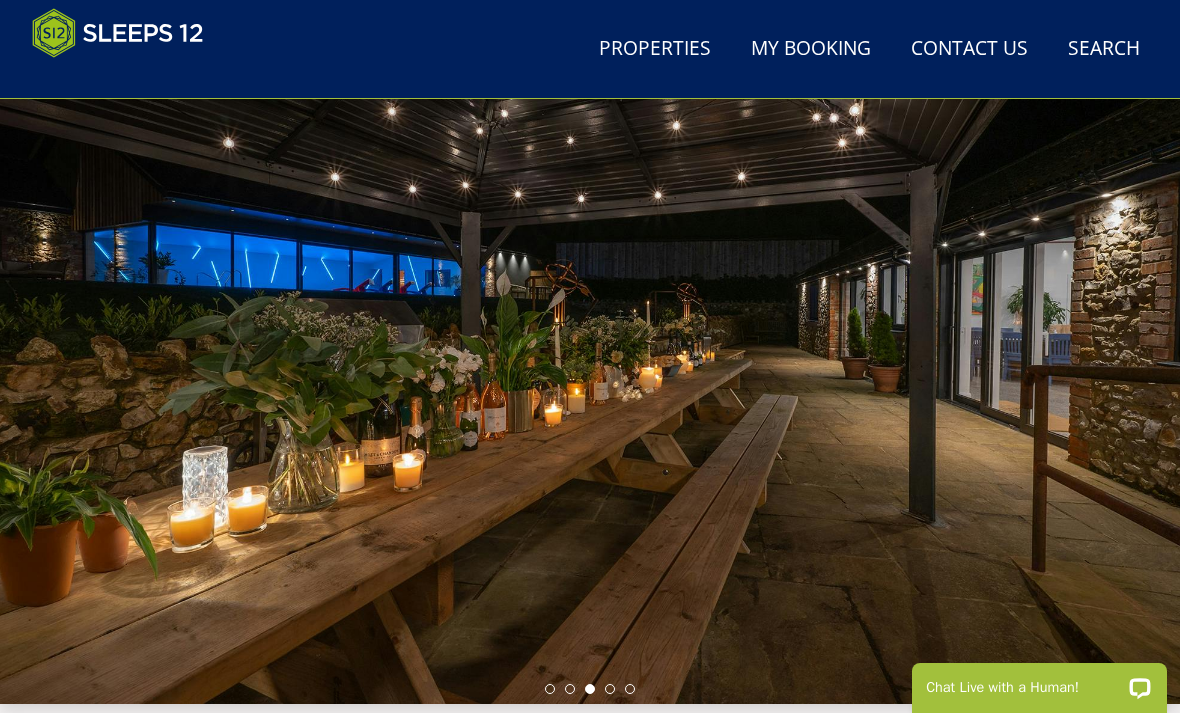 scroll, scrollTop: 0, scrollLeft: 0, axis: both 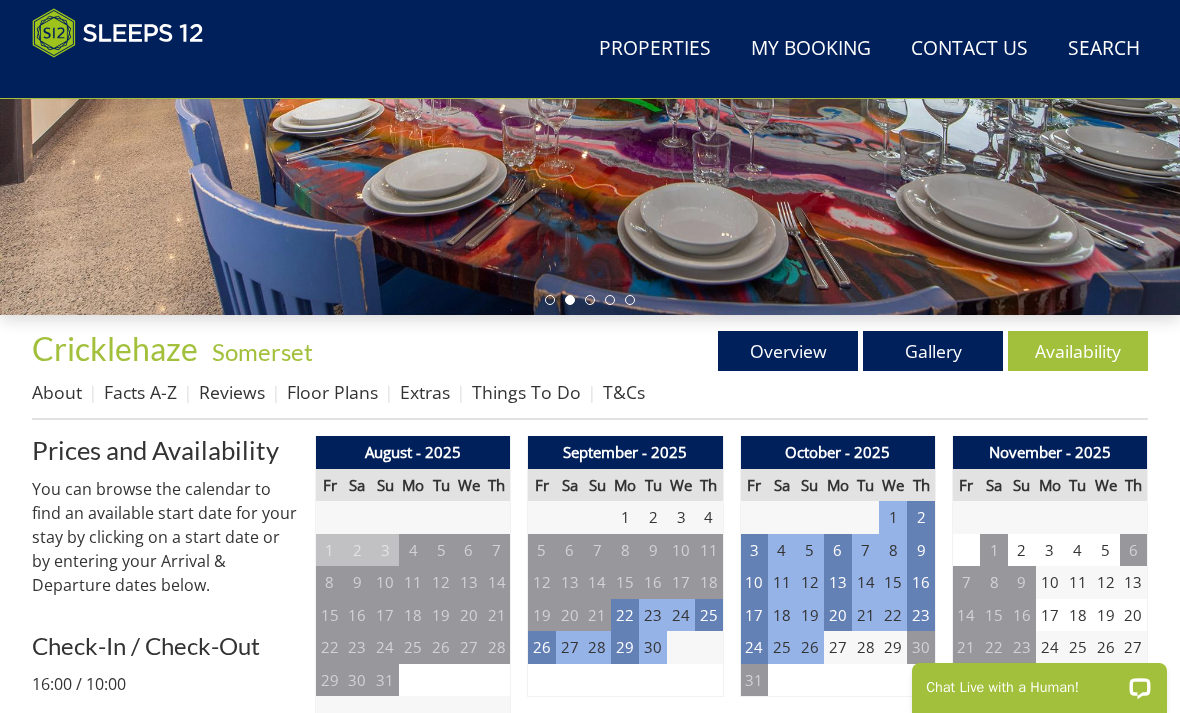 click on "Gallery" at bounding box center (933, 351) 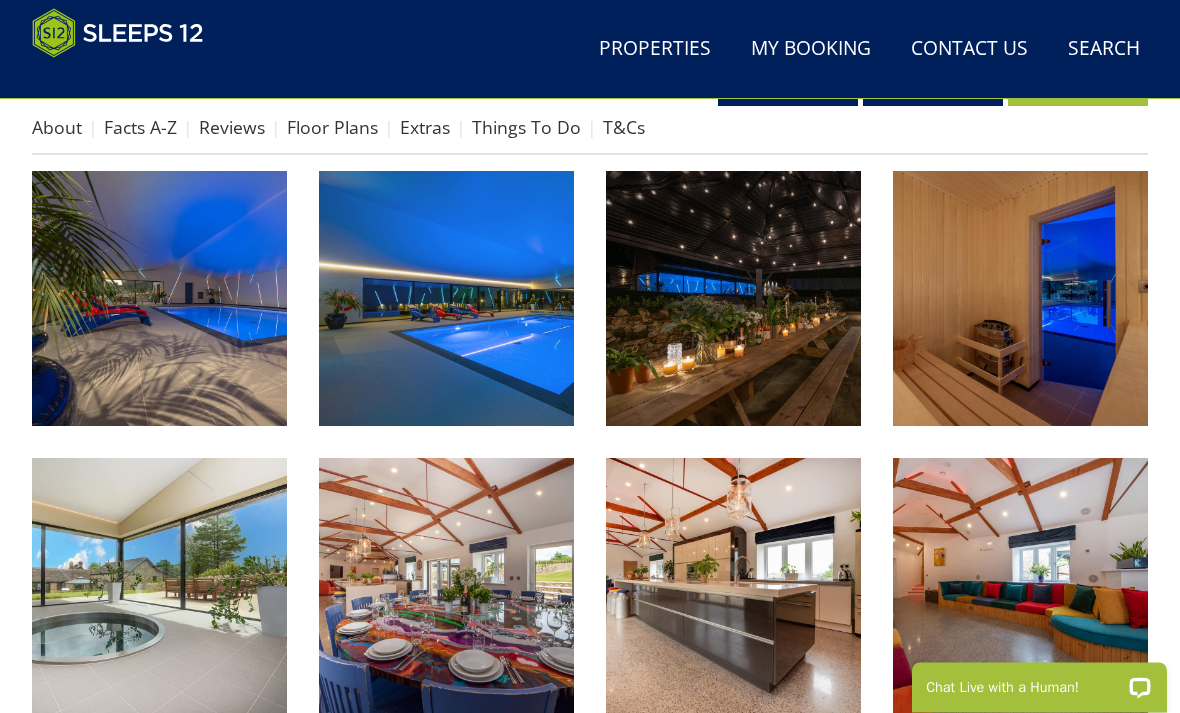 scroll, scrollTop: 755, scrollLeft: 0, axis: vertical 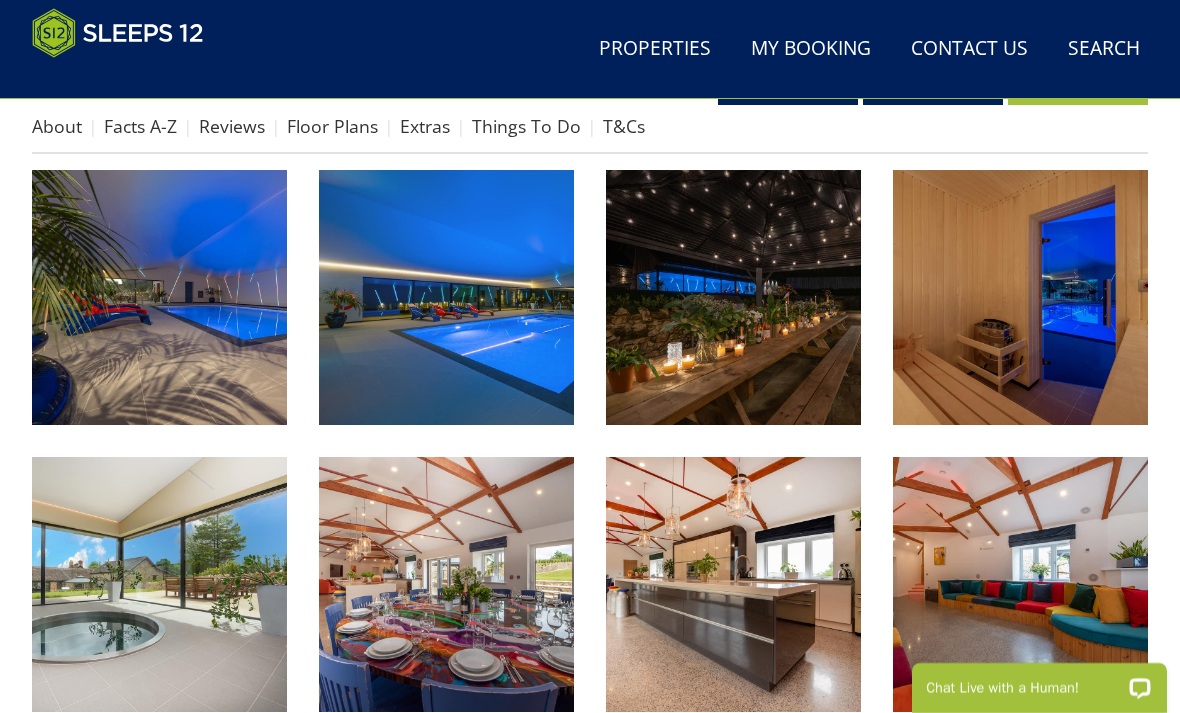 click at bounding box center (159, 297) 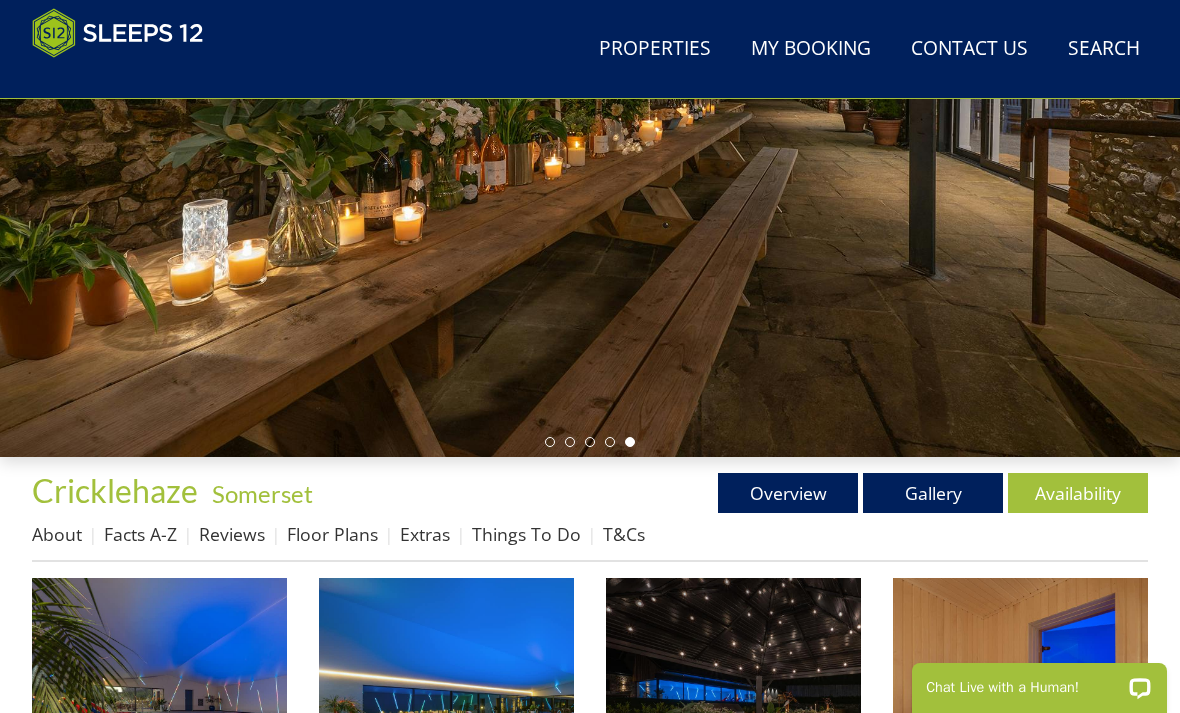 scroll, scrollTop: 360, scrollLeft: 0, axis: vertical 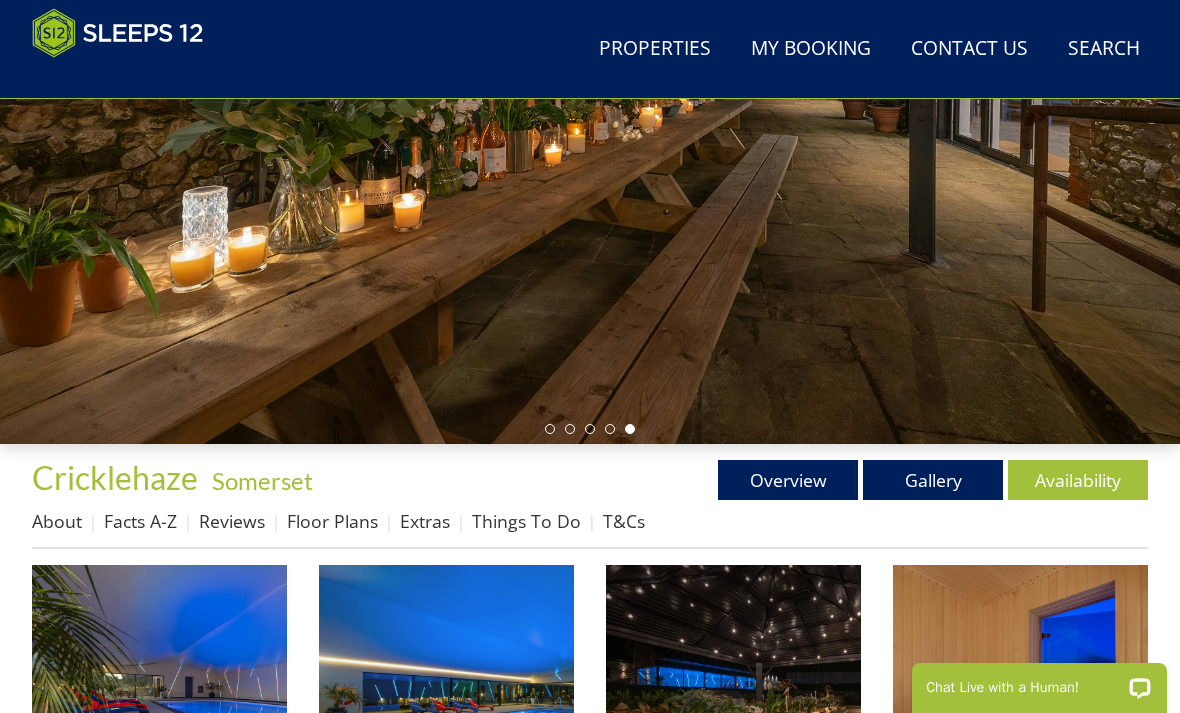 click on "Floor Plans" at bounding box center [332, 521] 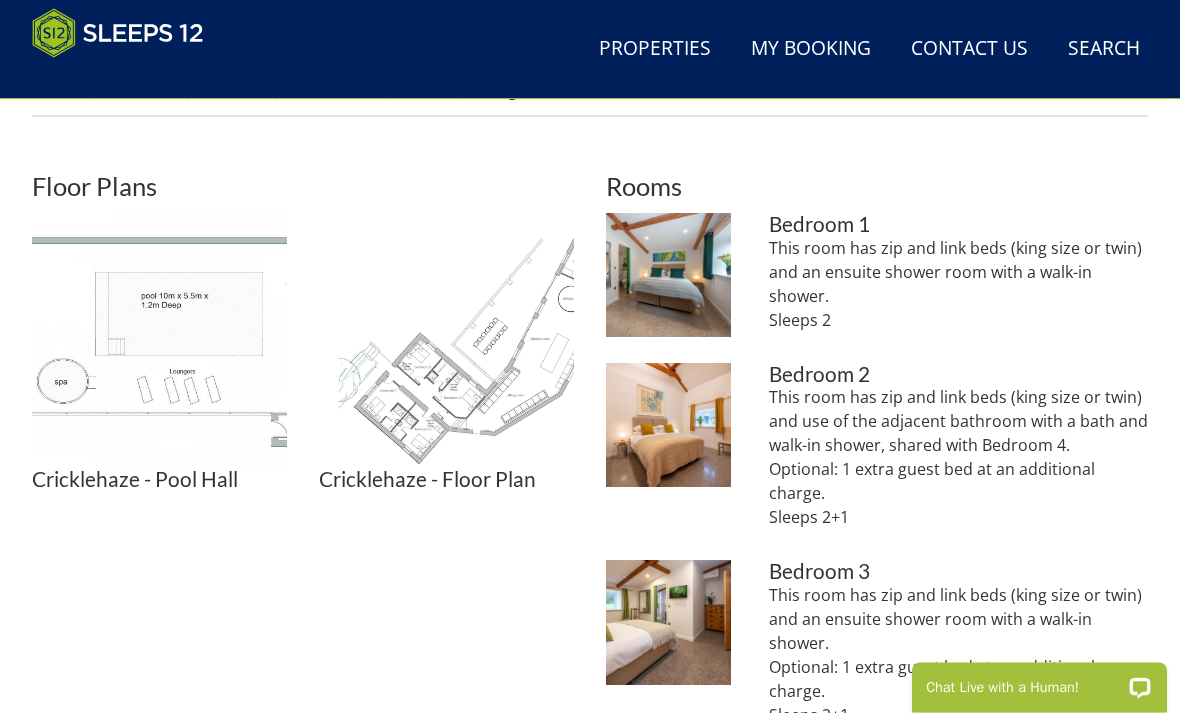 scroll, scrollTop: 792, scrollLeft: 0, axis: vertical 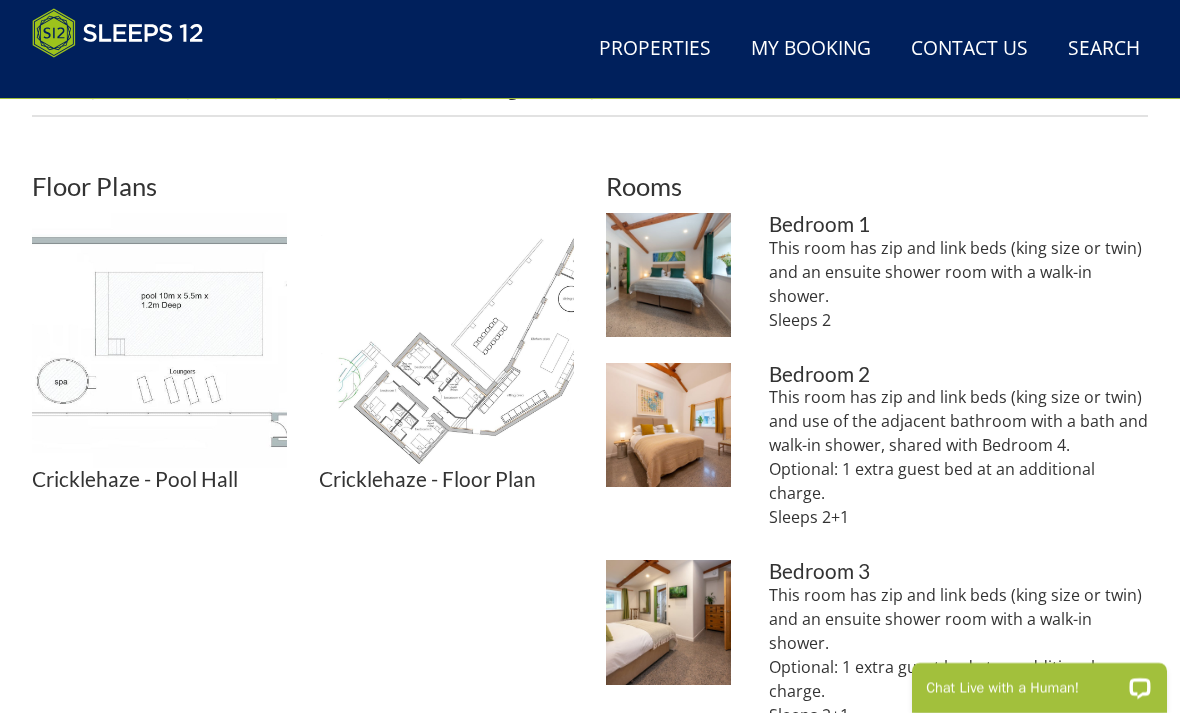 click at bounding box center [446, 340] 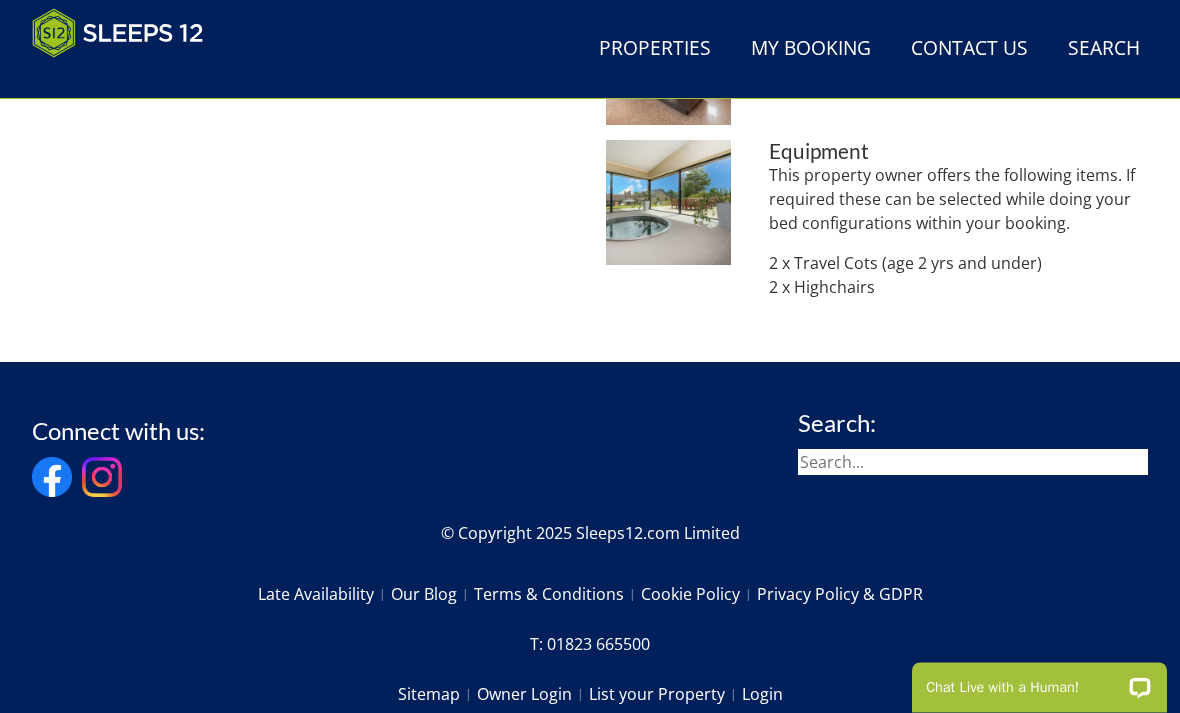 scroll, scrollTop: 2275, scrollLeft: 0, axis: vertical 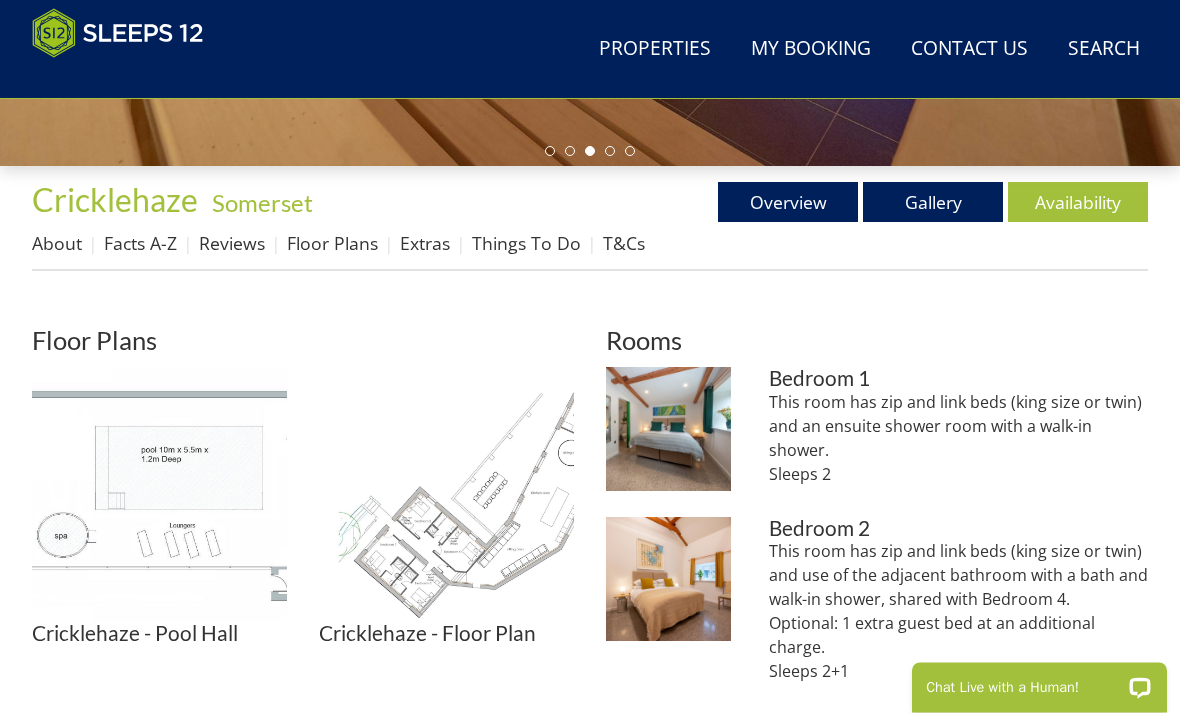 click on "Facts A-Z" at bounding box center [140, 244] 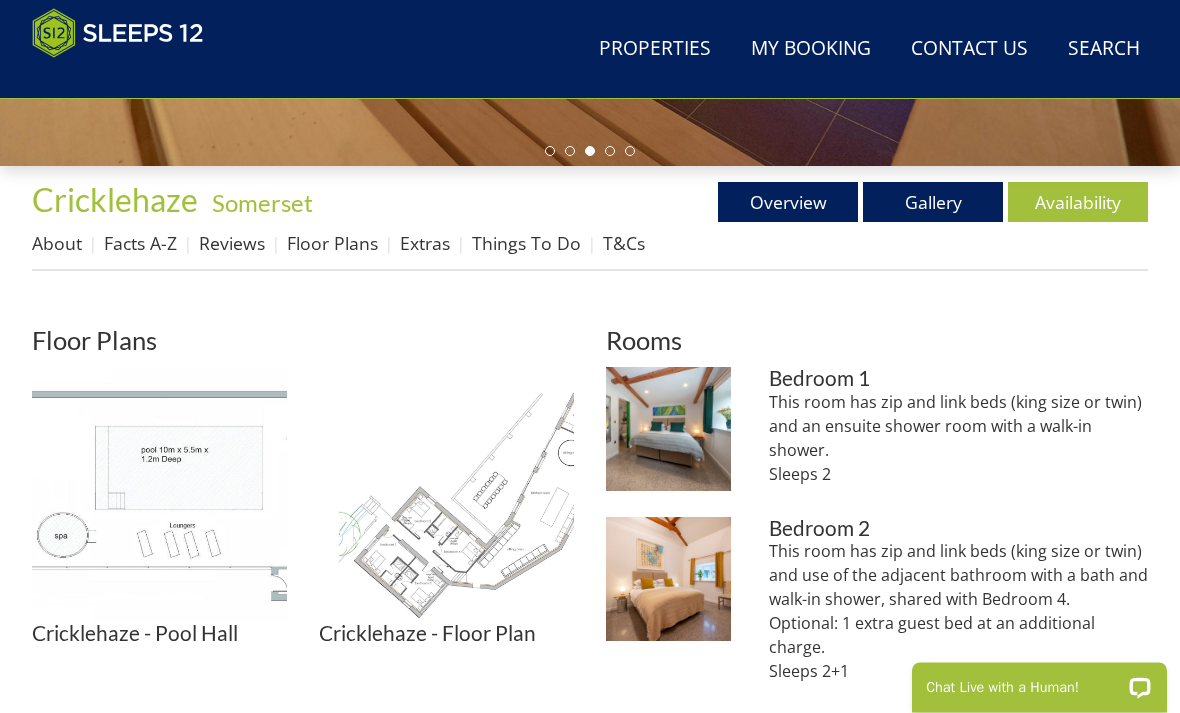 scroll, scrollTop: 638, scrollLeft: 0, axis: vertical 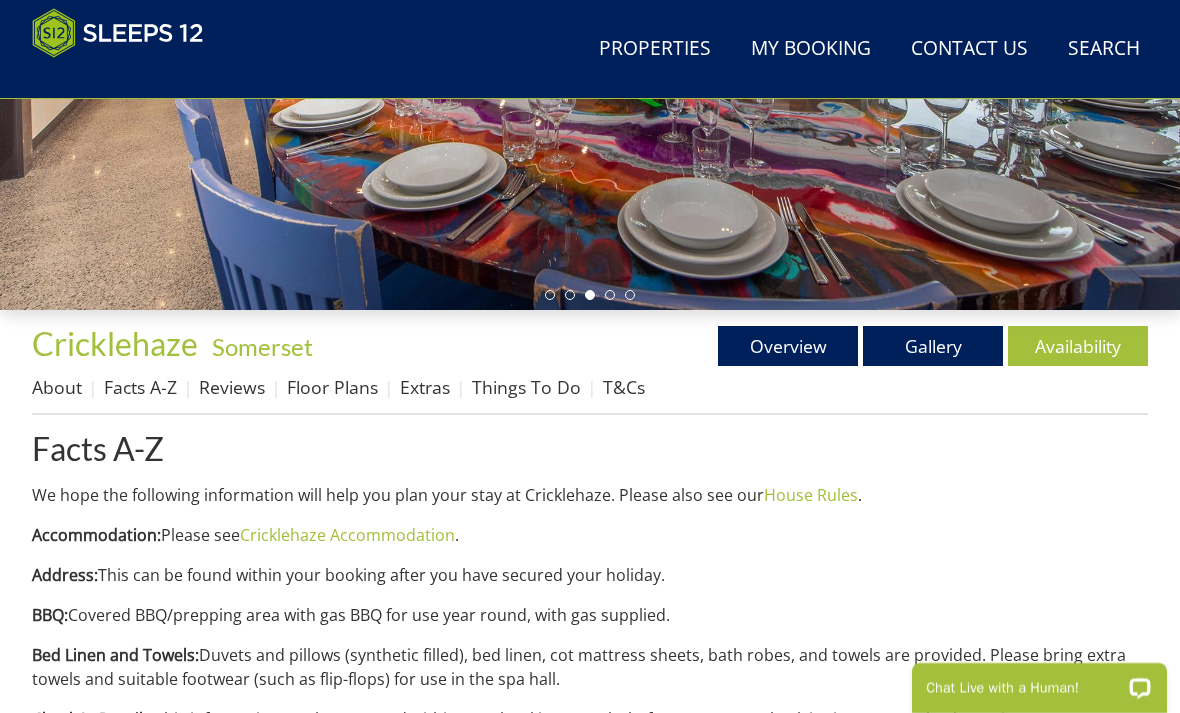 click on "About" at bounding box center [57, 387] 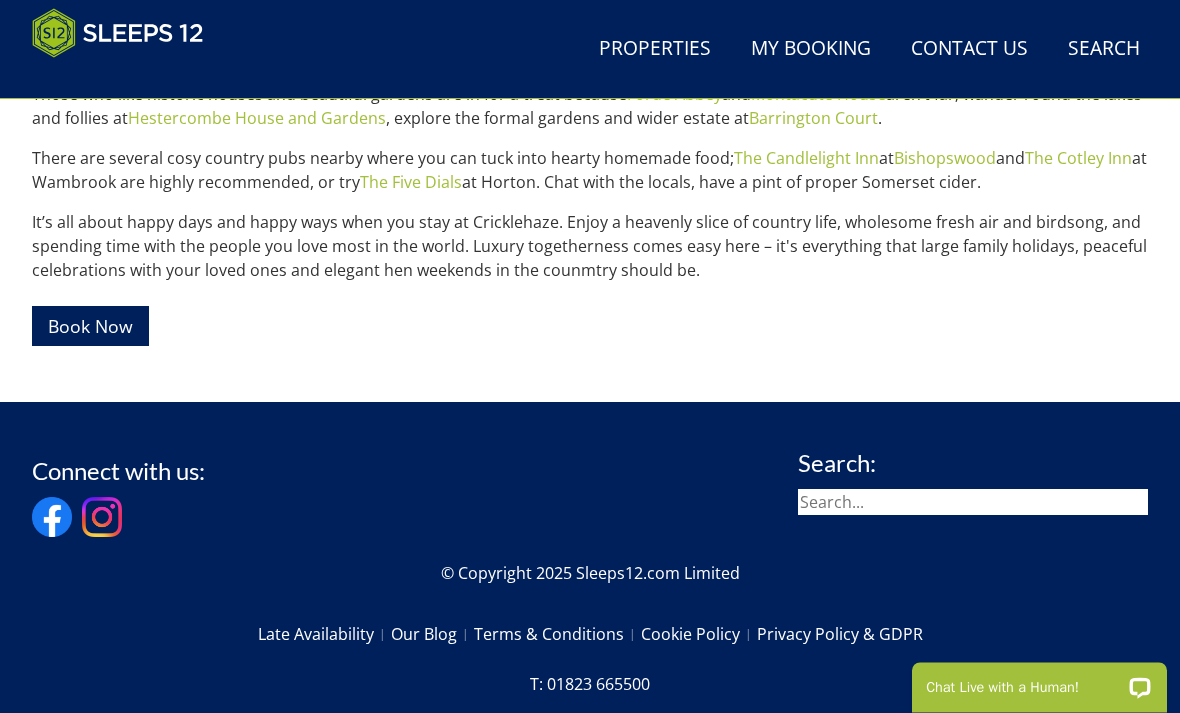 scroll, scrollTop: 1407, scrollLeft: 0, axis: vertical 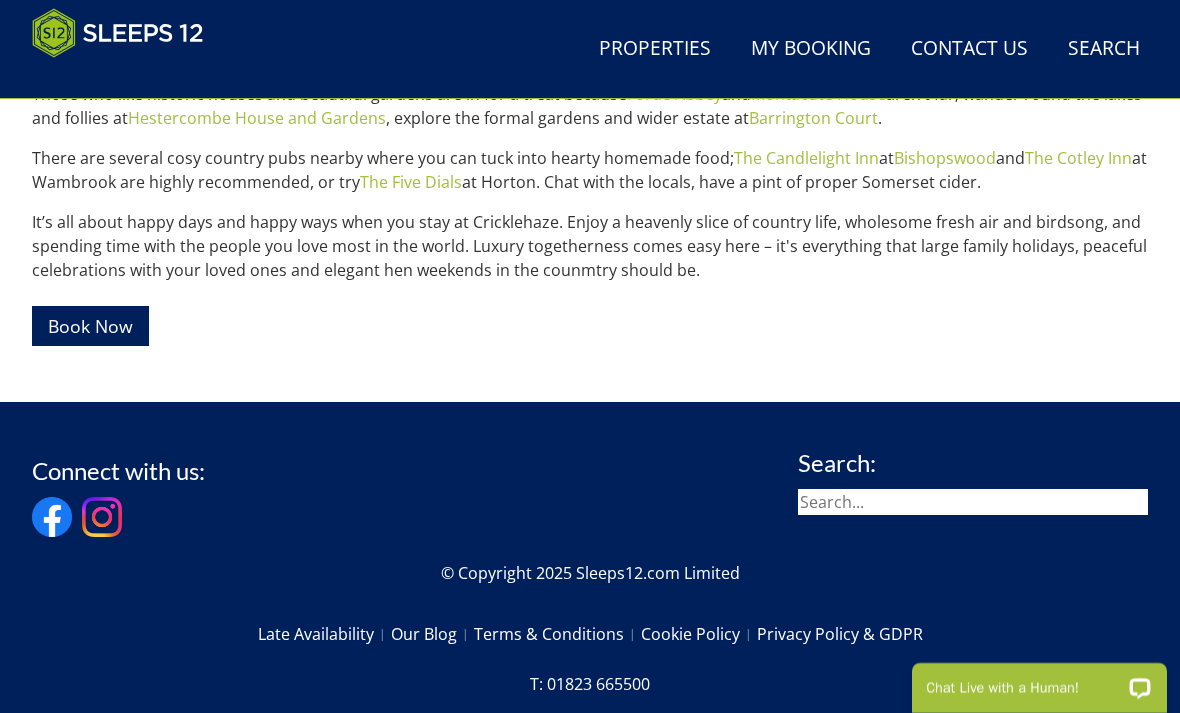 click on "Bishopswood" at bounding box center [945, 158] 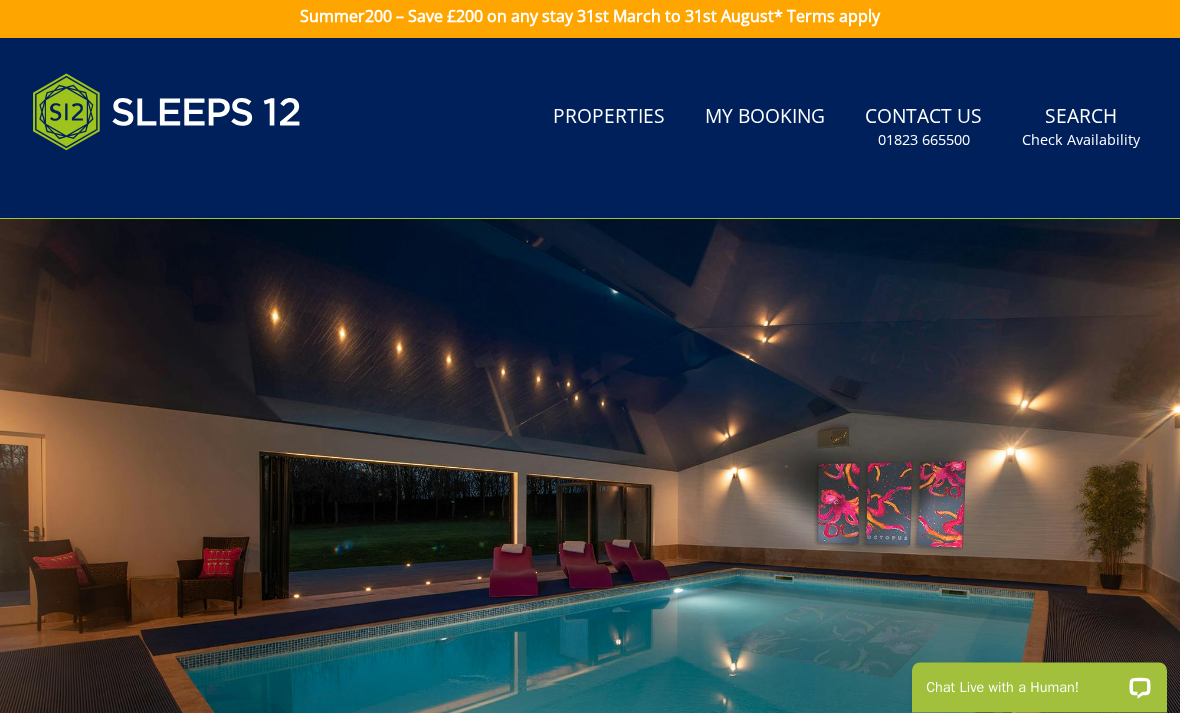 scroll, scrollTop: 0, scrollLeft: 0, axis: both 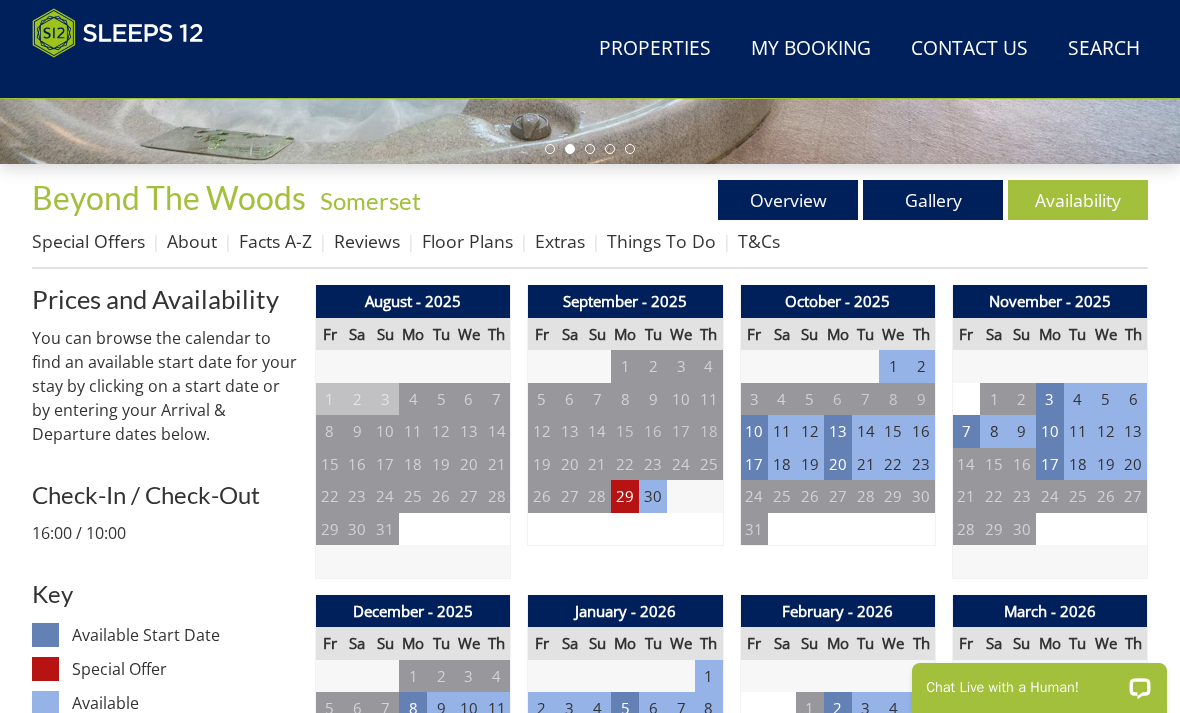 click on "About" at bounding box center [192, 241] 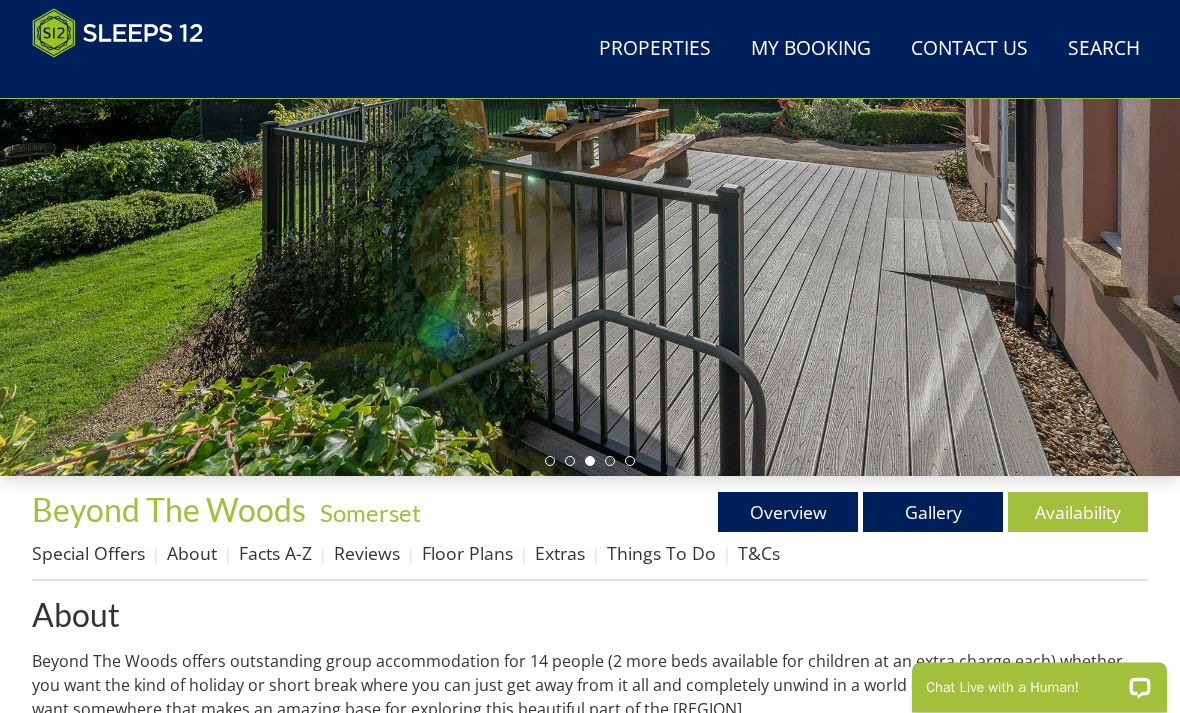 scroll, scrollTop: 328, scrollLeft: 0, axis: vertical 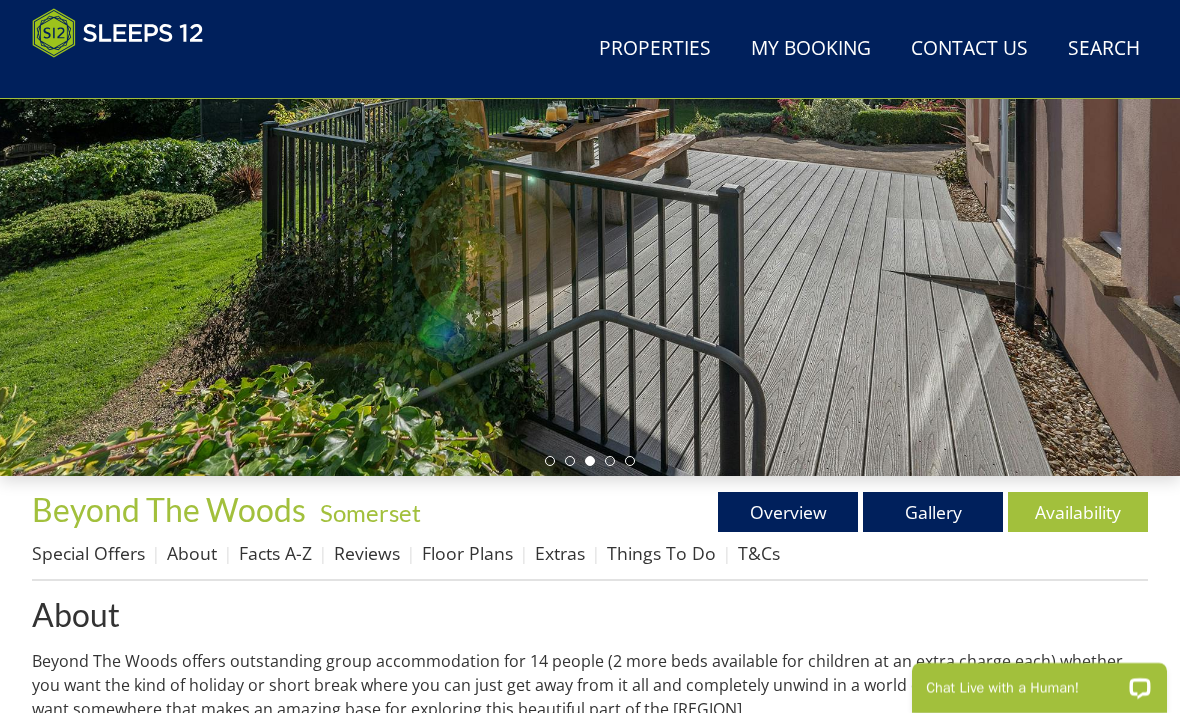click on "Gallery" at bounding box center [933, 512] 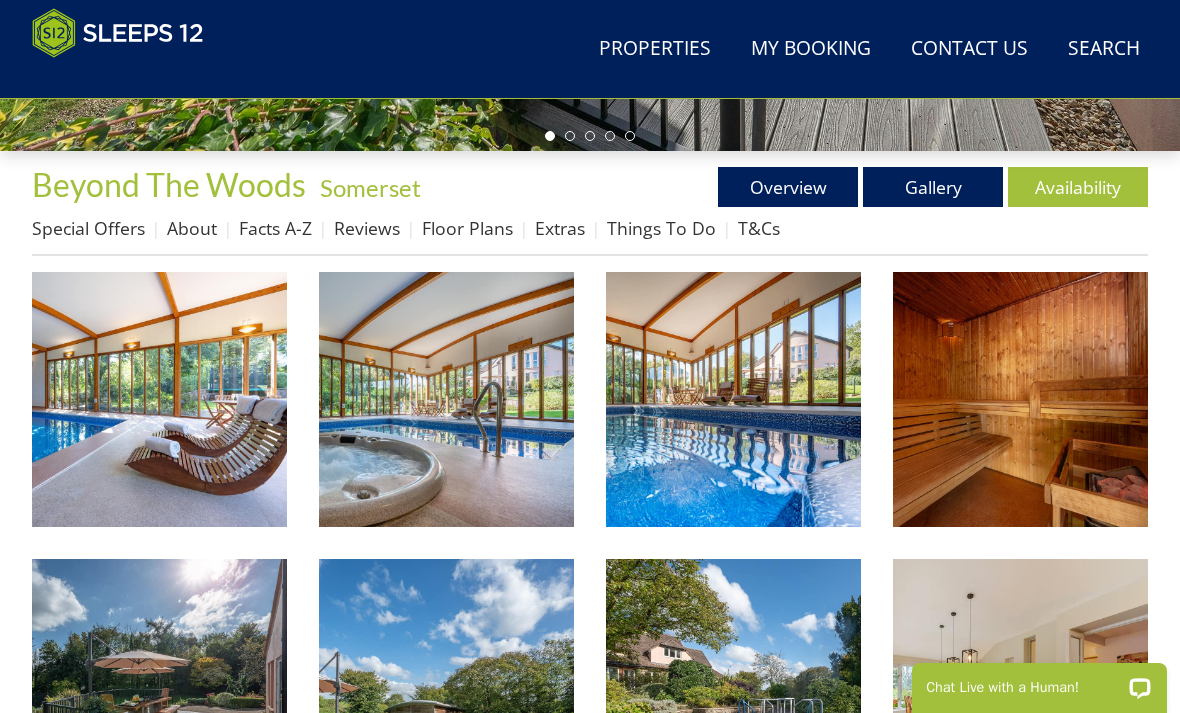 scroll, scrollTop: 658, scrollLeft: 0, axis: vertical 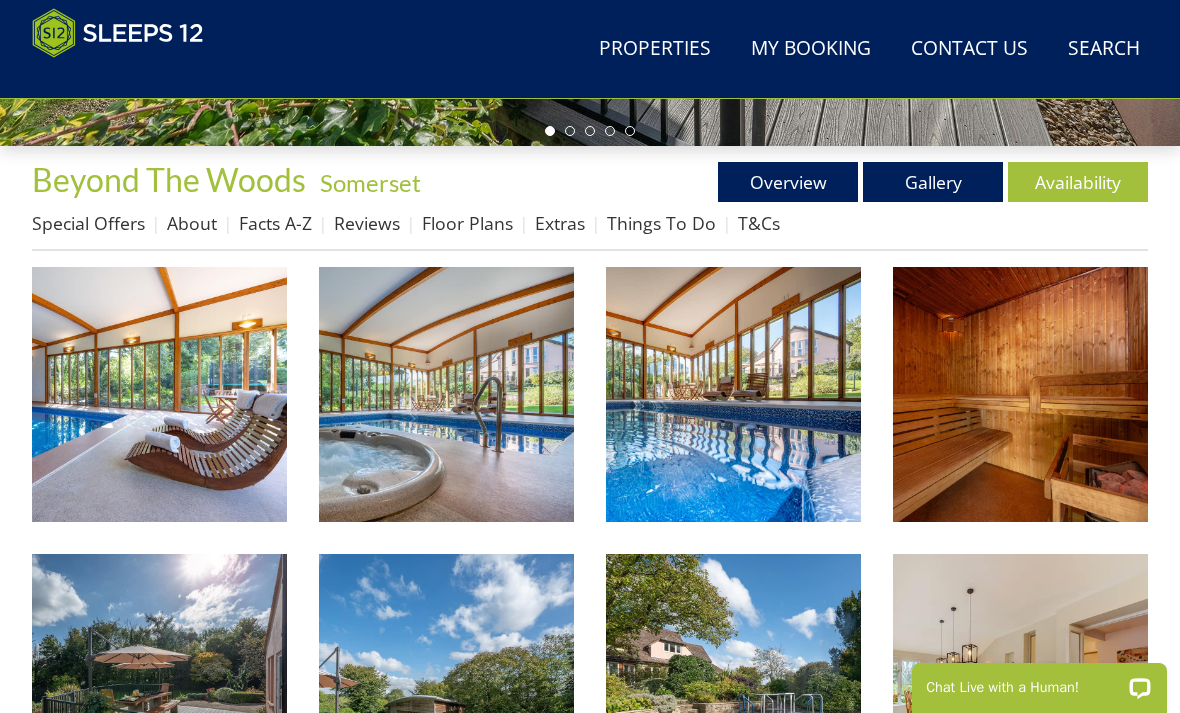 click at bounding box center [159, 394] 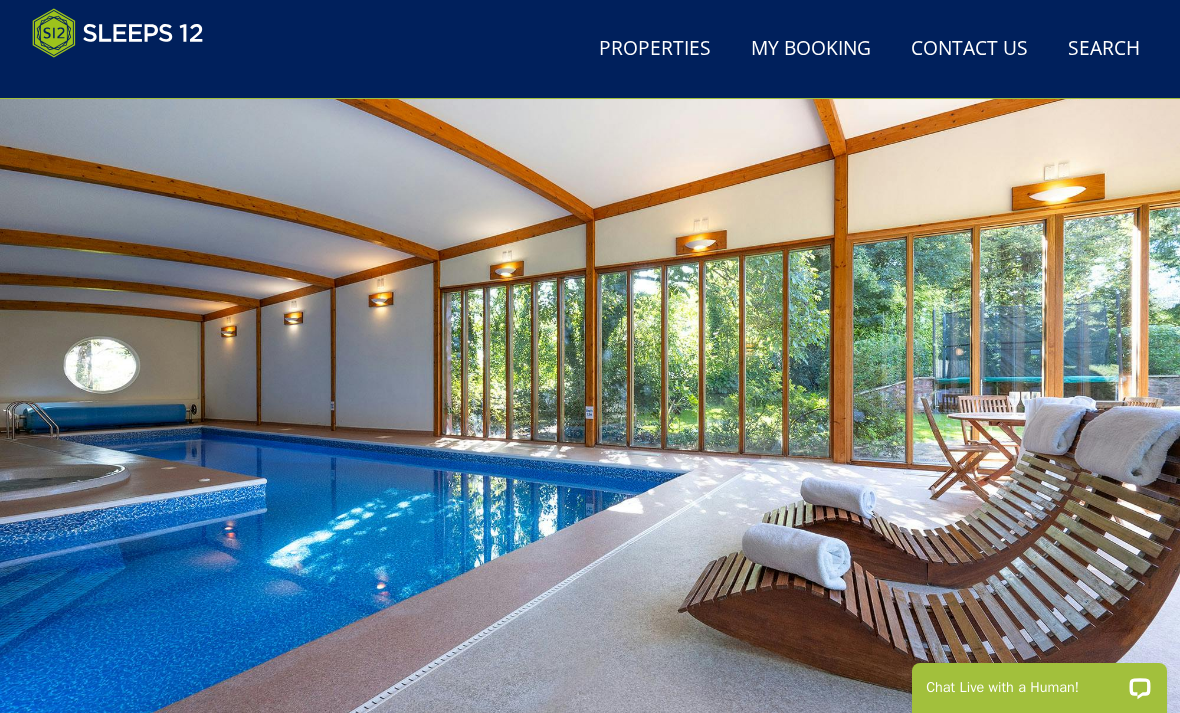 scroll, scrollTop: 0, scrollLeft: 0, axis: both 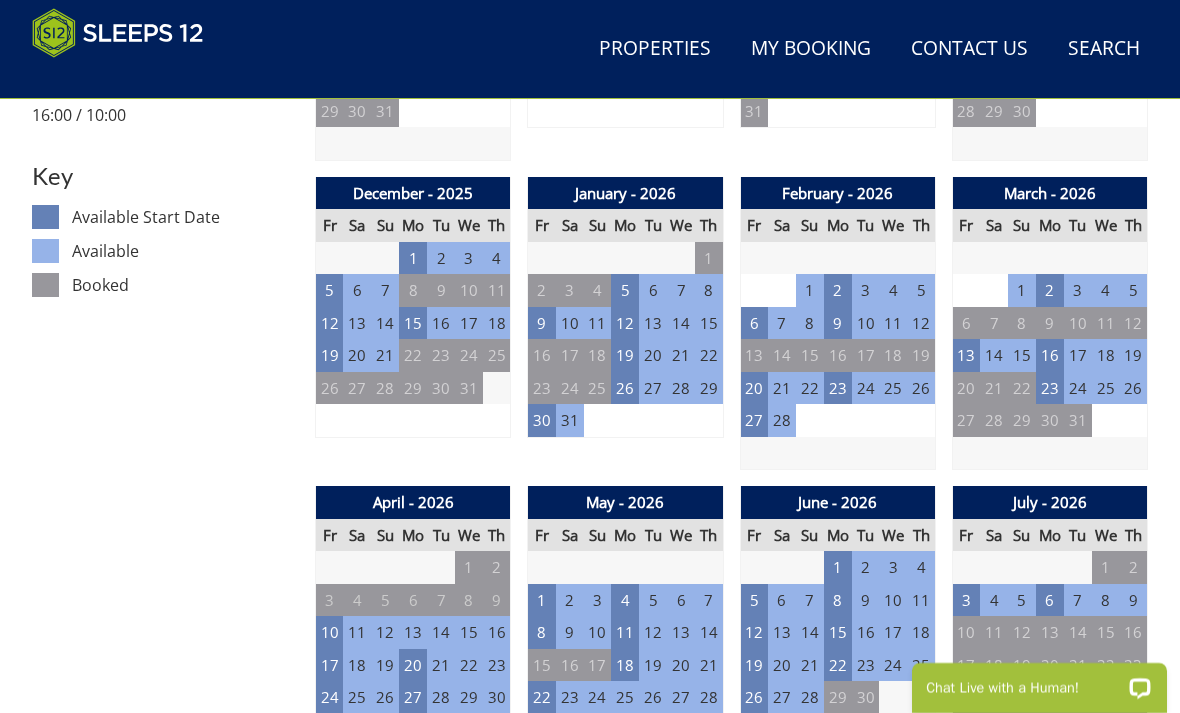 click on "9" at bounding box center (542, 323) 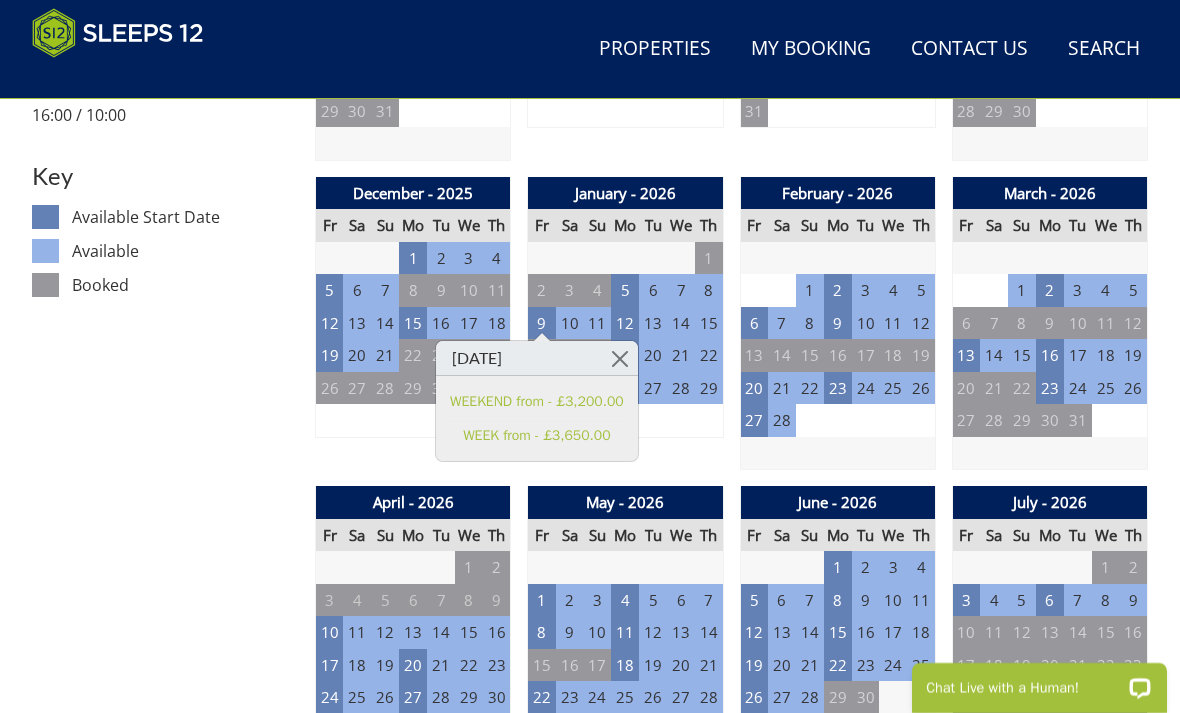 click on "January - 2026
Fr
Sa
Su
Mo
Tu
We
Th
26
27
28
29
30
31
1
2
3
4
5
6
7
8
9
10" at bounding box center [625, 324] 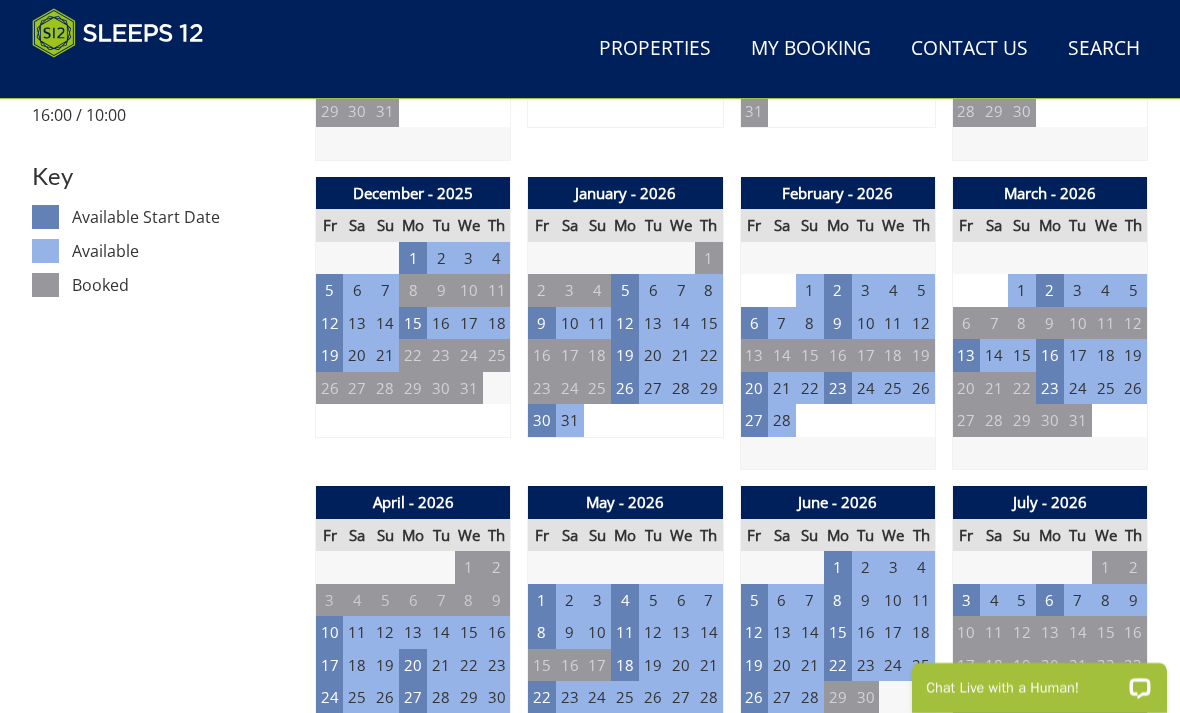 click on "30" at bounding box center [542, 420] 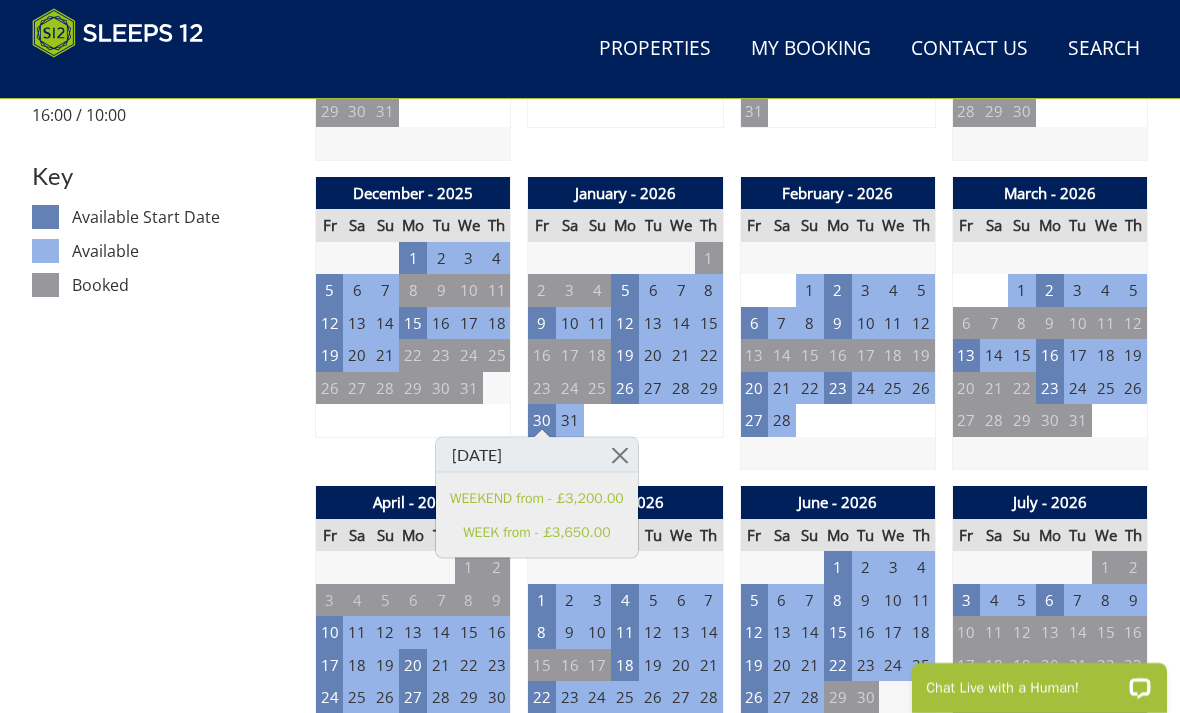 click on "January - 2026
Fr
Sa
Su
Mo
Tu
We
Th
26
27
28
29
30
31
1
2
3
4
5
6
7
8
9
10" at bounding box center [625, 324] 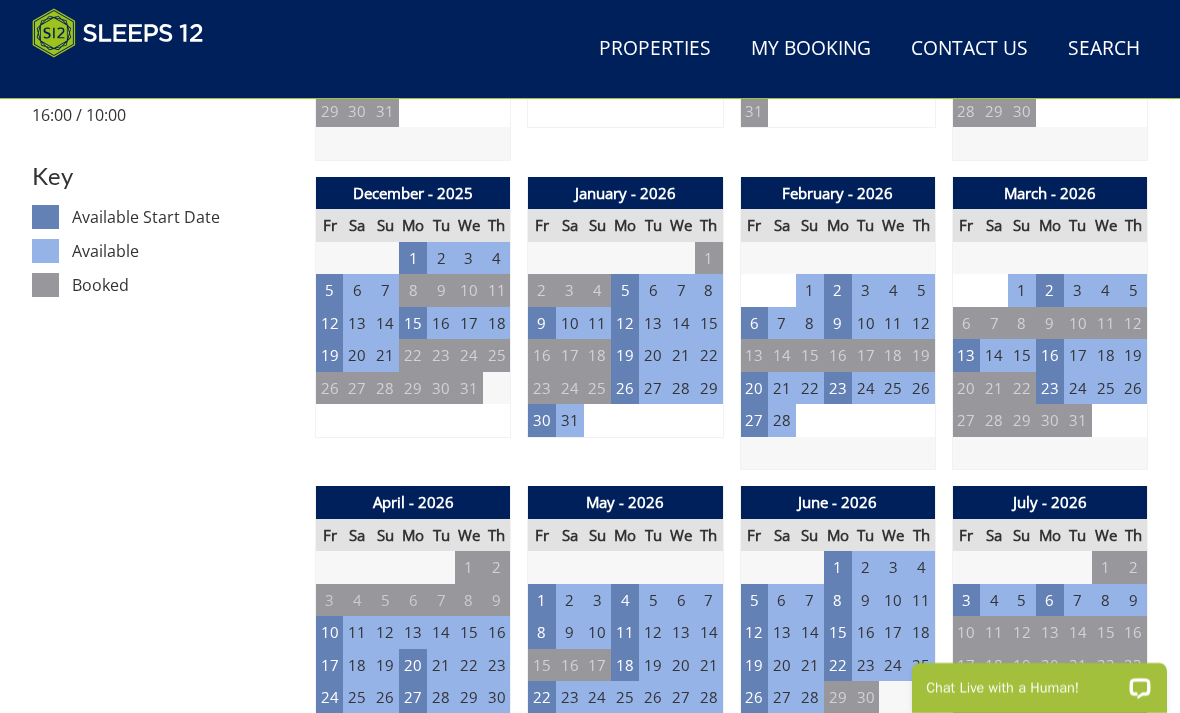 click on "6" at bounding box center (754, 323) 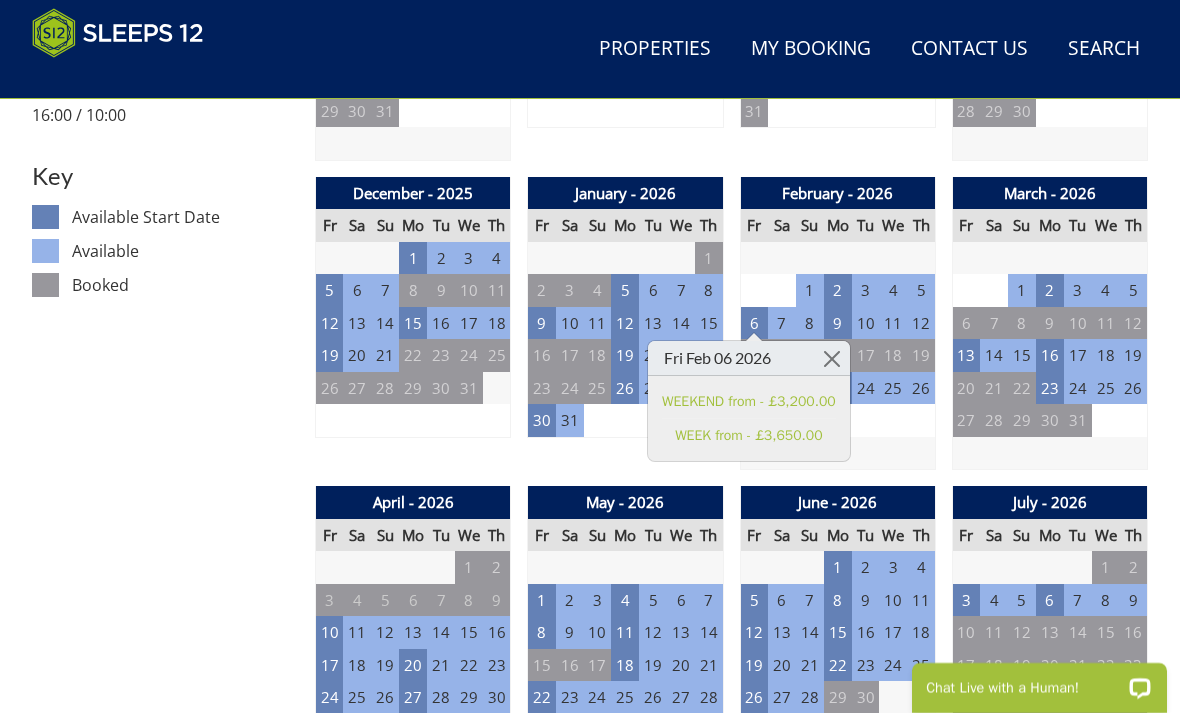 click at bounding box center [837, 453] 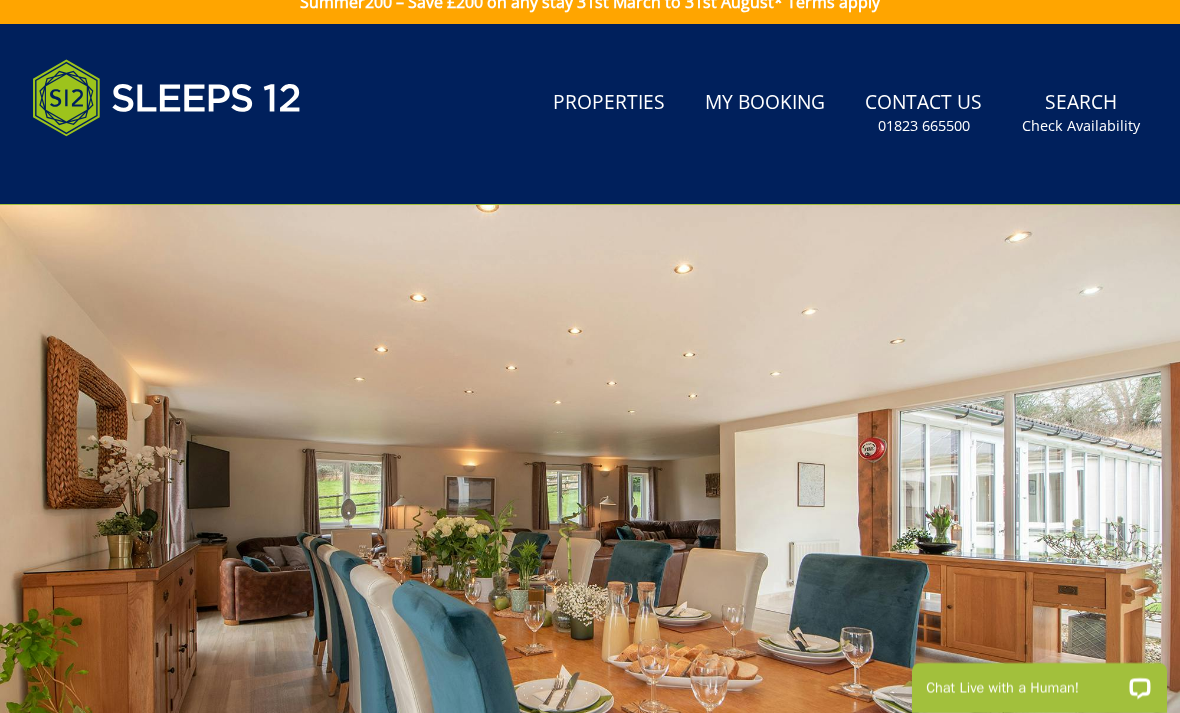 scroll, scrollTop: 0, scrollLeft: 0, axis: both 